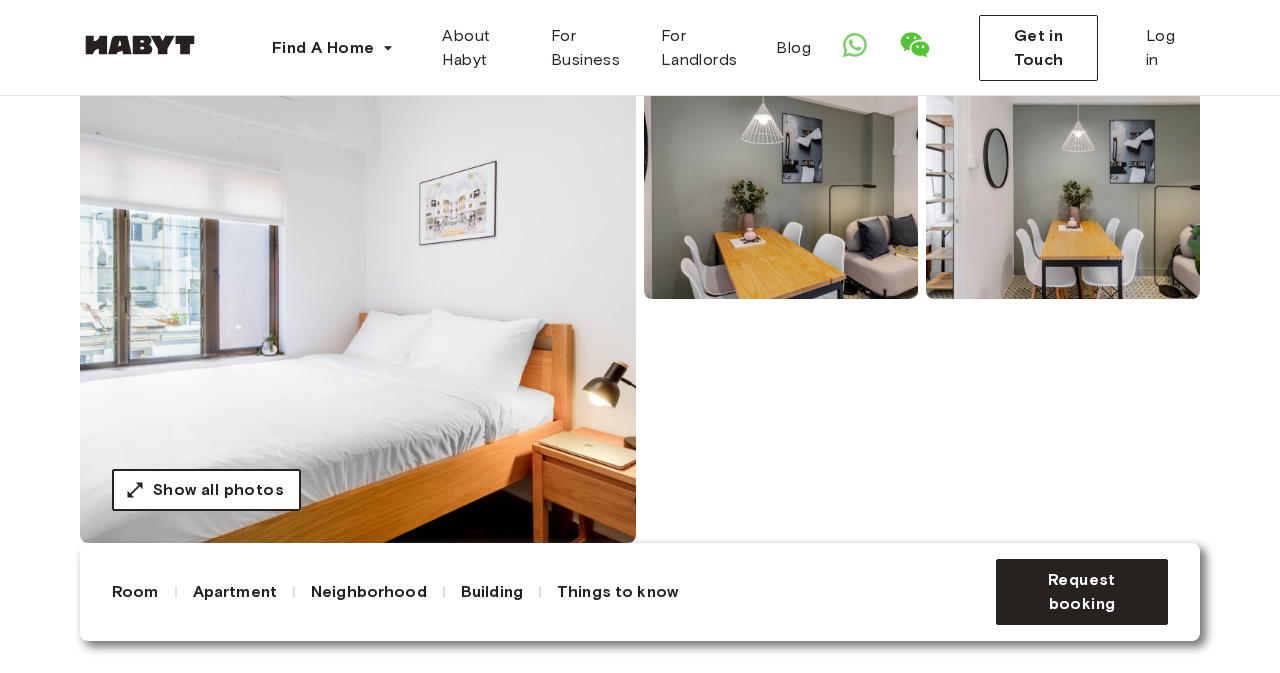 scroll, scrollTop: 205, scrollLeft: 0, axis: vertical 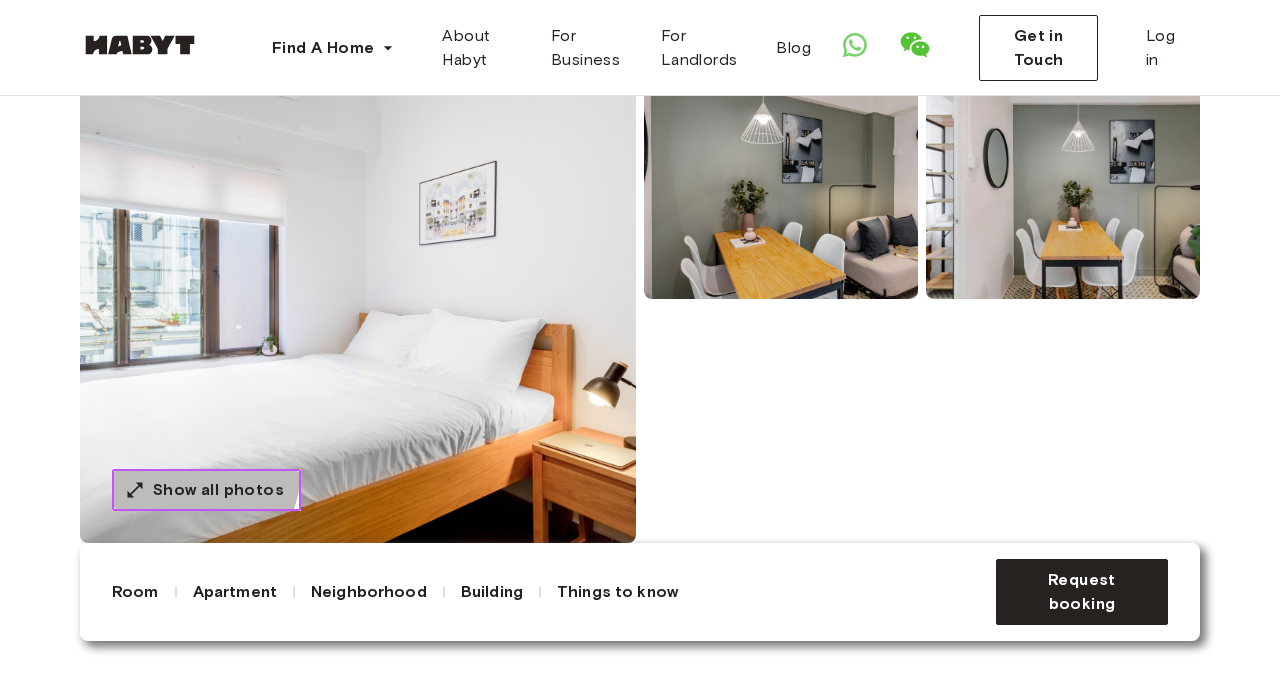 click on "Show all photos" at bounding box center (206, 490) 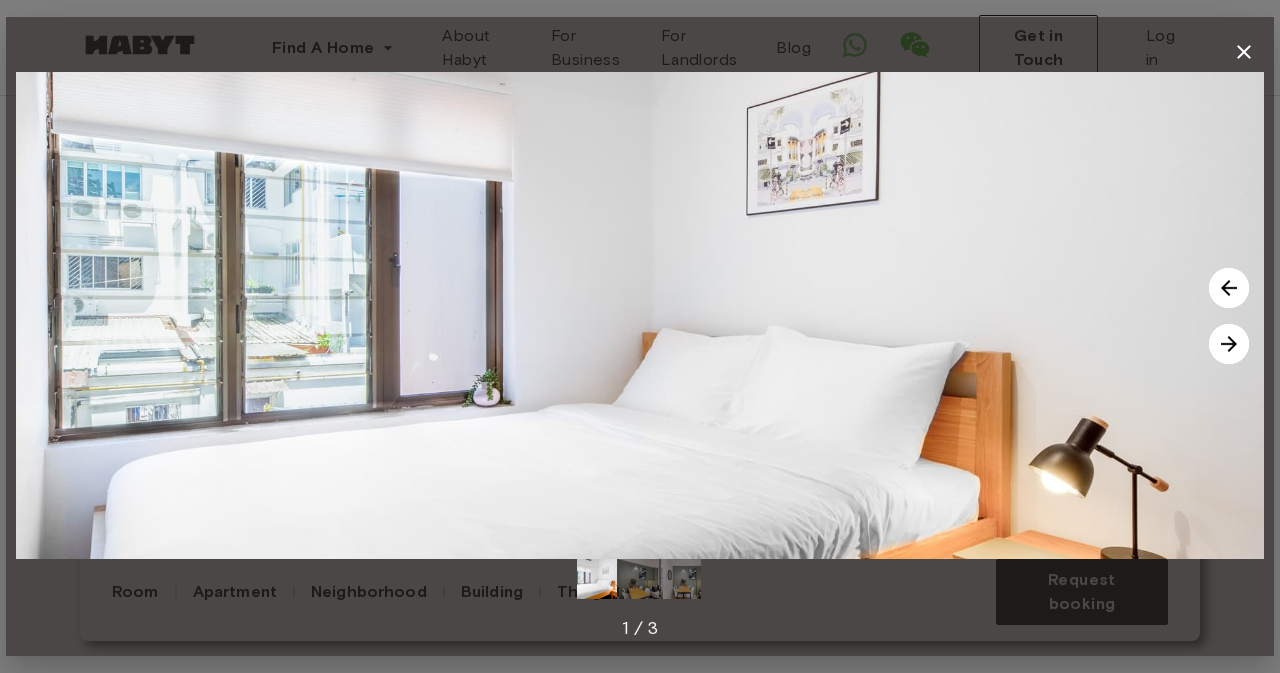 click 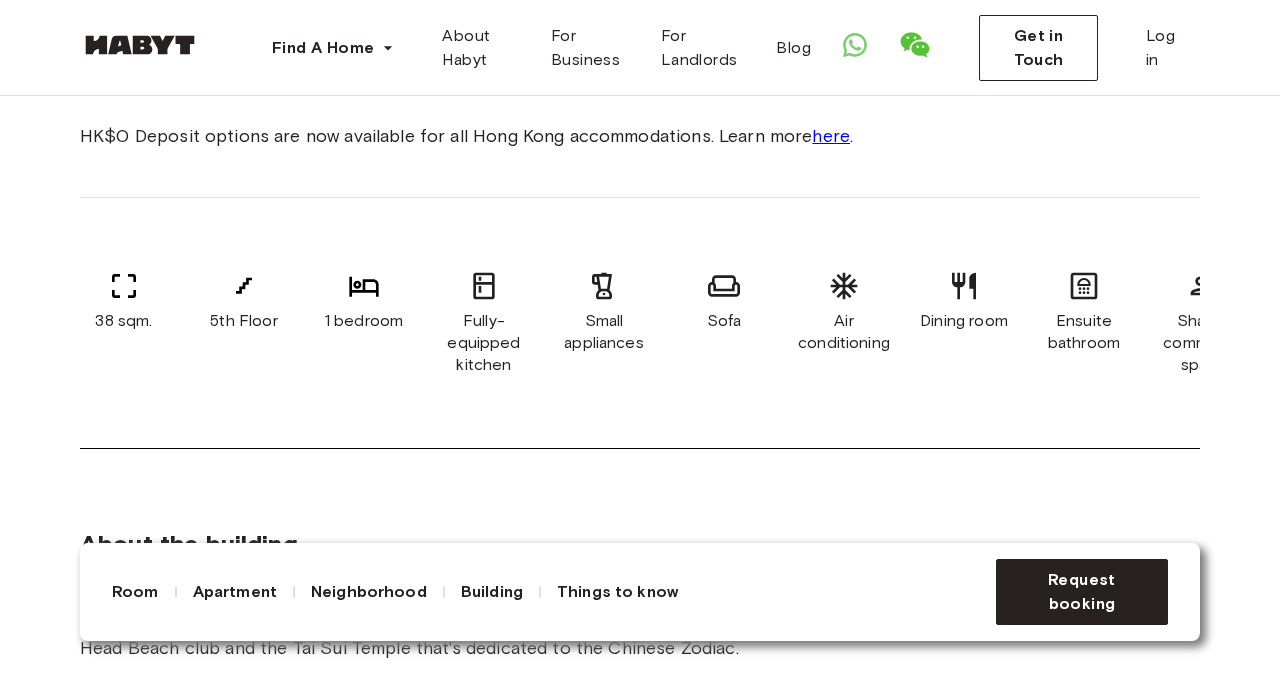 scroll, scrollTop: 768, scrollLeft: 0, axis: vertical 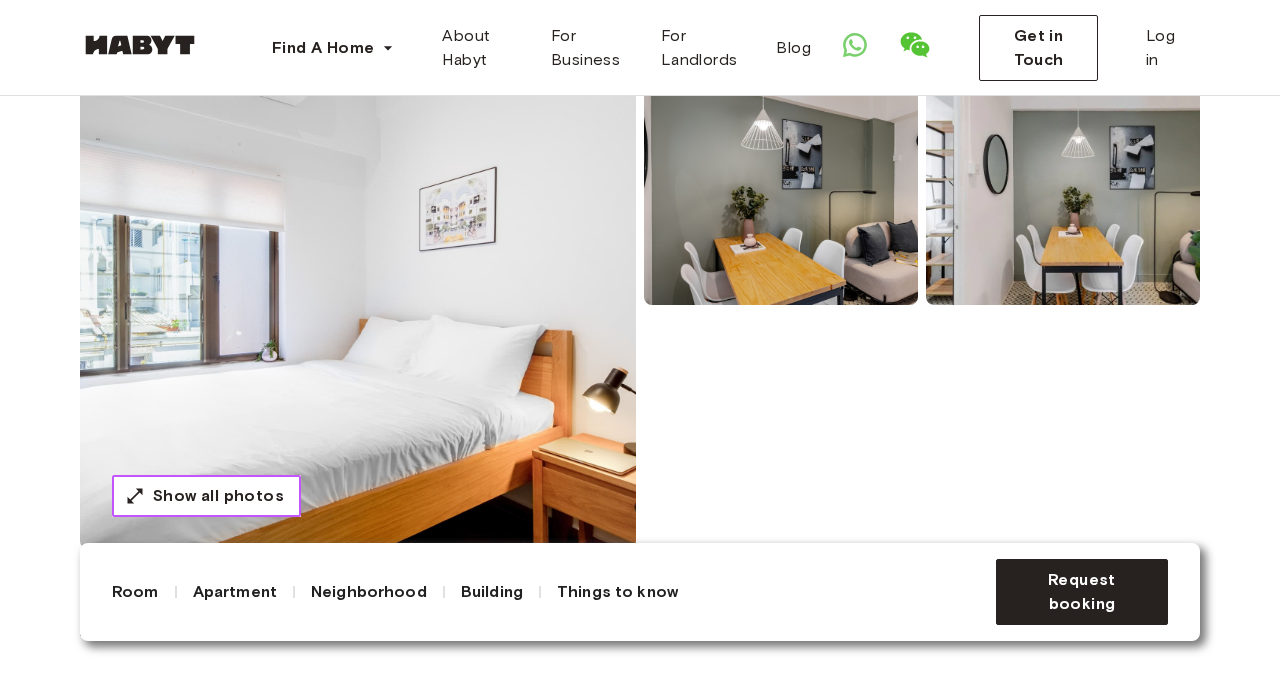 click on "Show all photos" at bounding box center [206, 496] 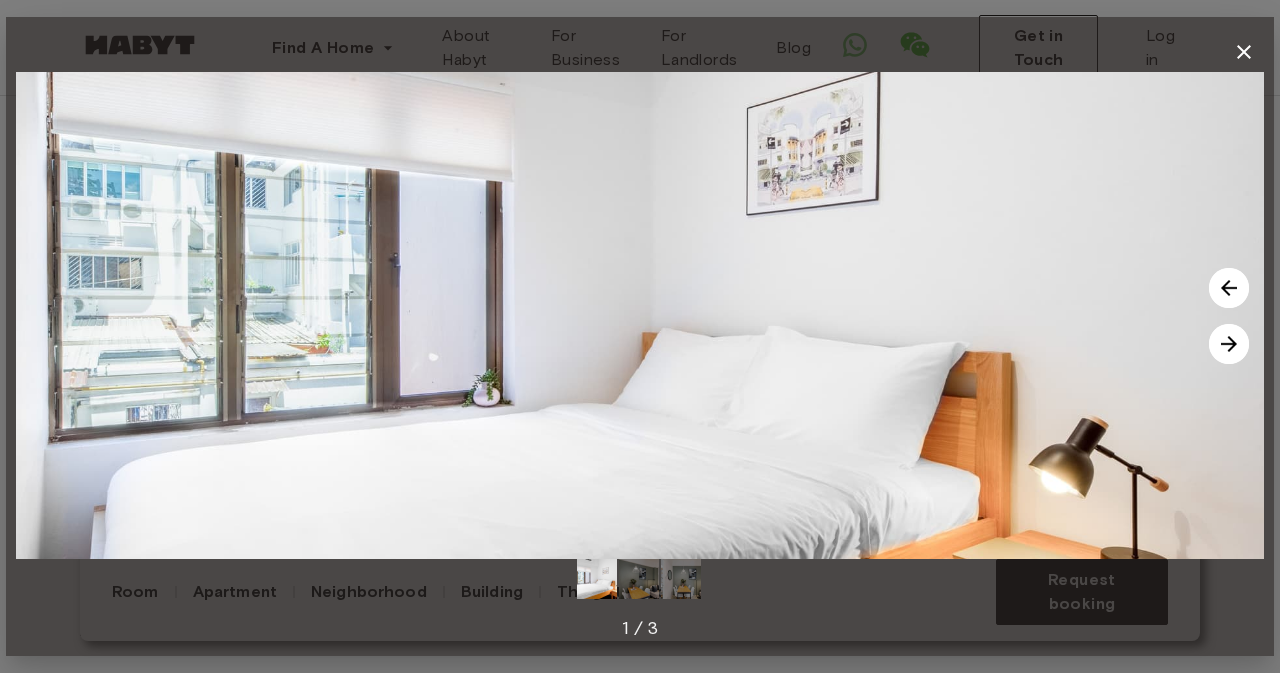 click at bounding box center (1229, 344) 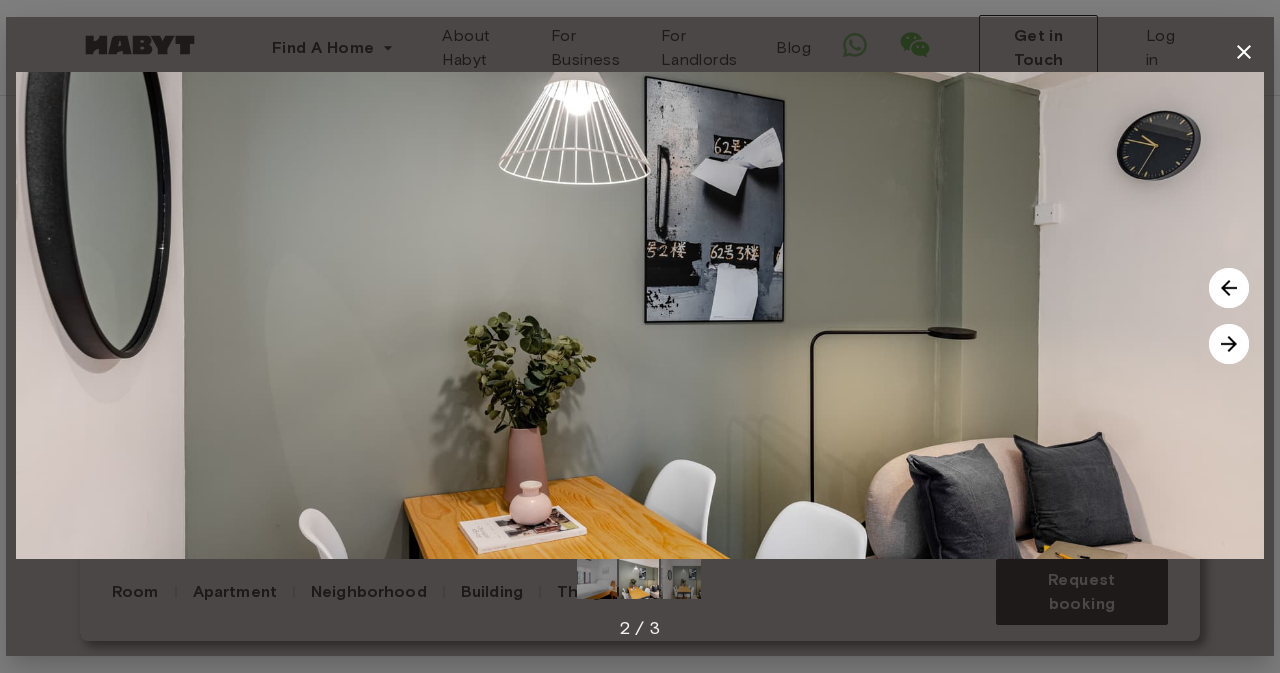 click at bounding box center [639, 336] 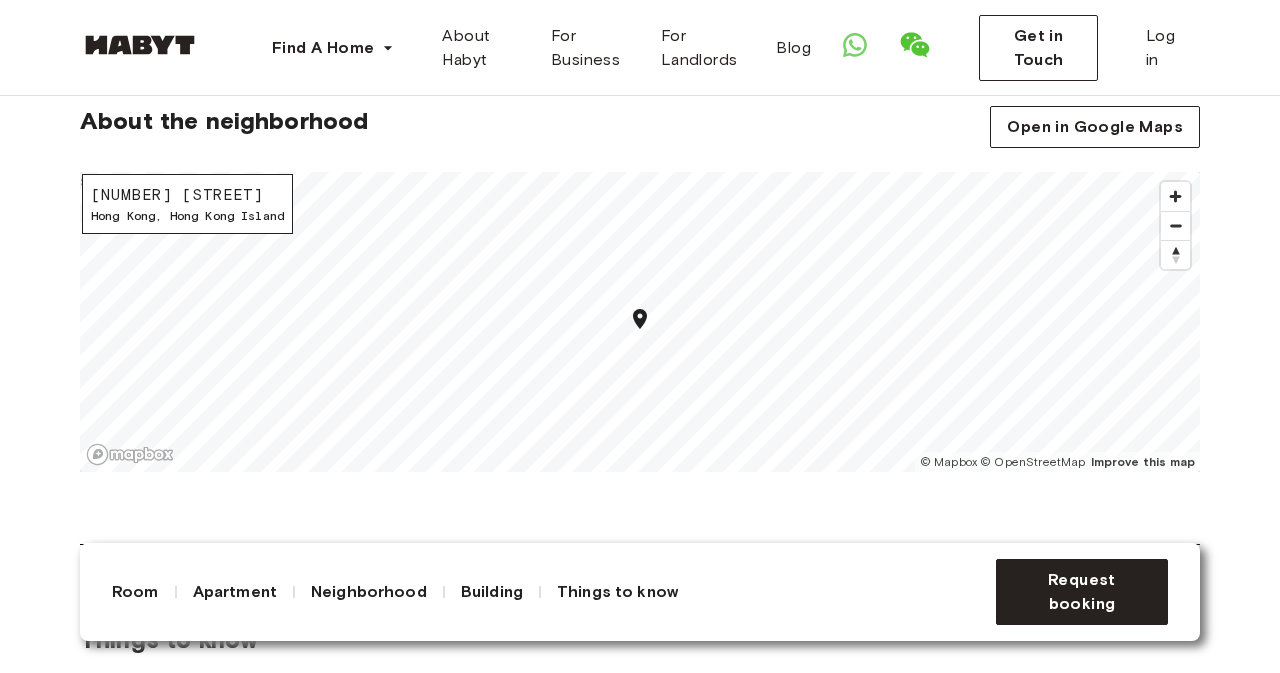 scroll, scrollTop: 1450, scrollLeft: 0, axis: vertical 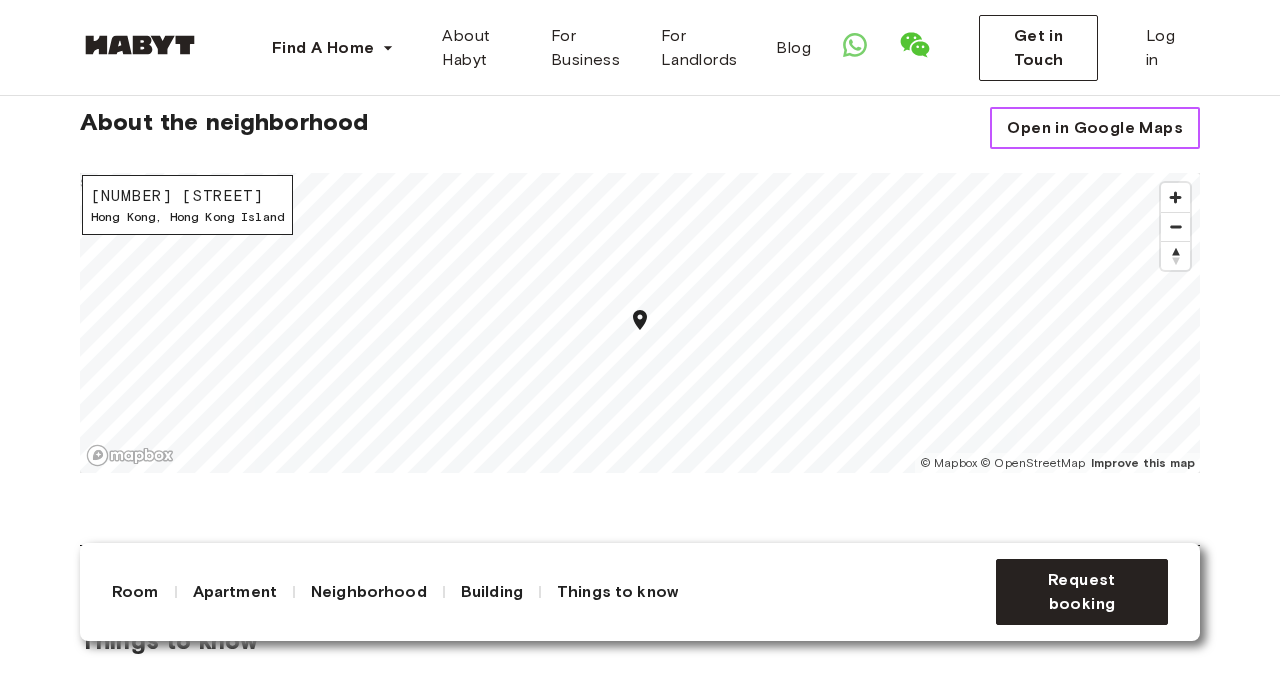 click on "Open in Google Maps" at bounding box center (1095, 128) 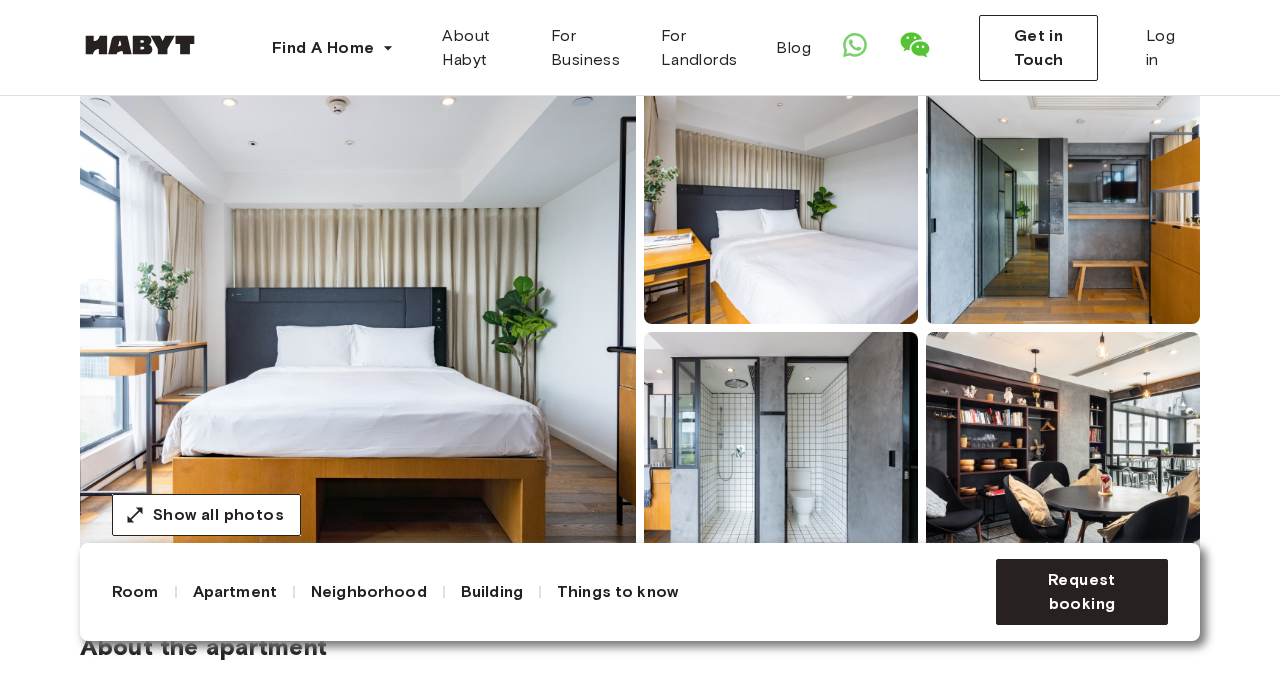 scroll, scrollTop: 180, scrollLeft: 0, axis: vertical 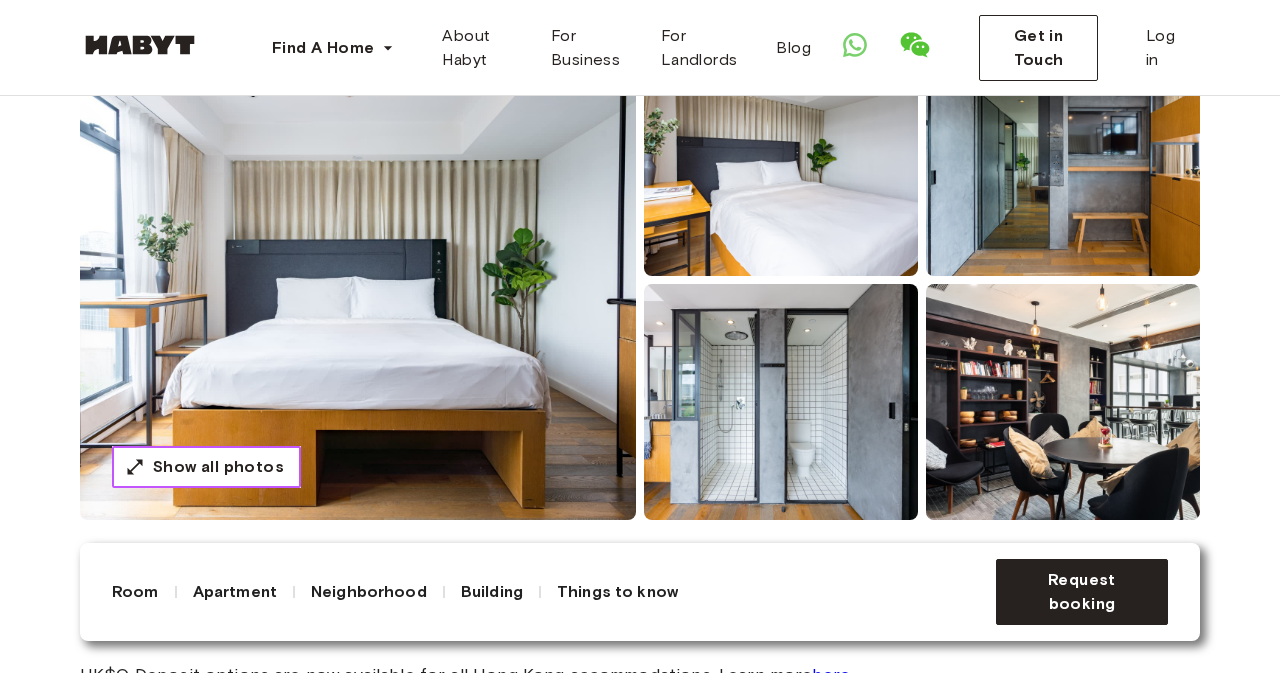 click on "Show all photos" at bounding box center [218, 467] 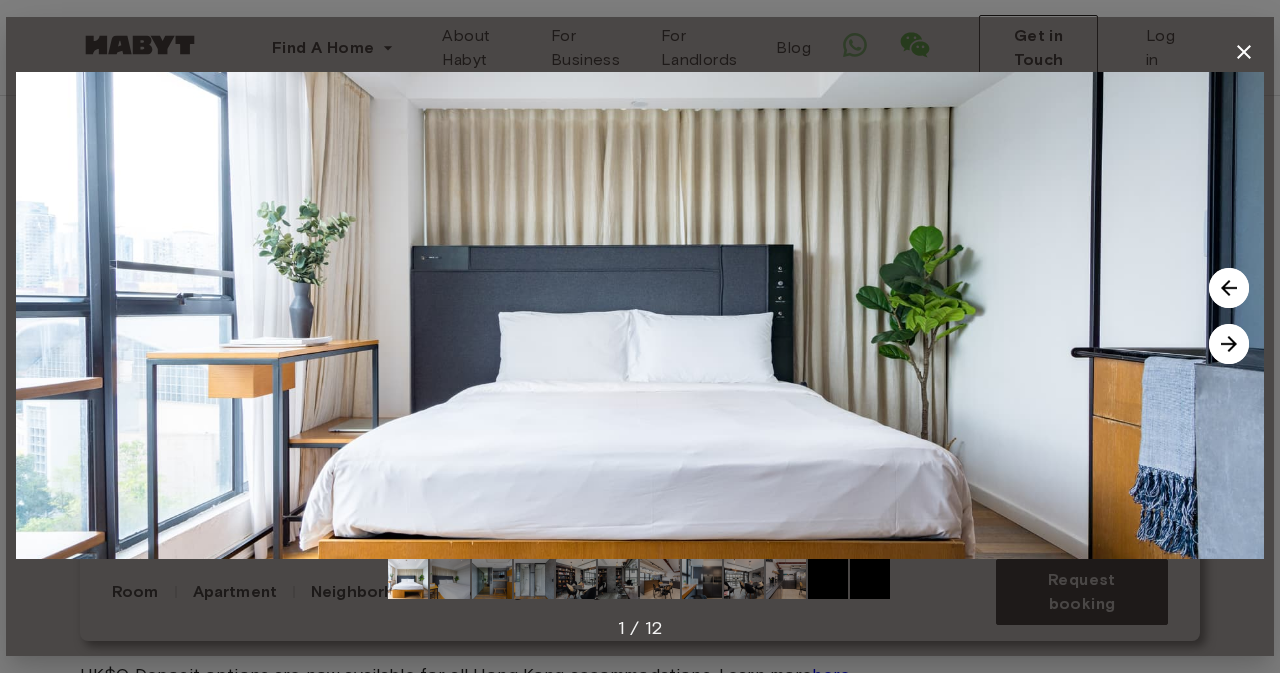 click at bounding box center (1229, 344) 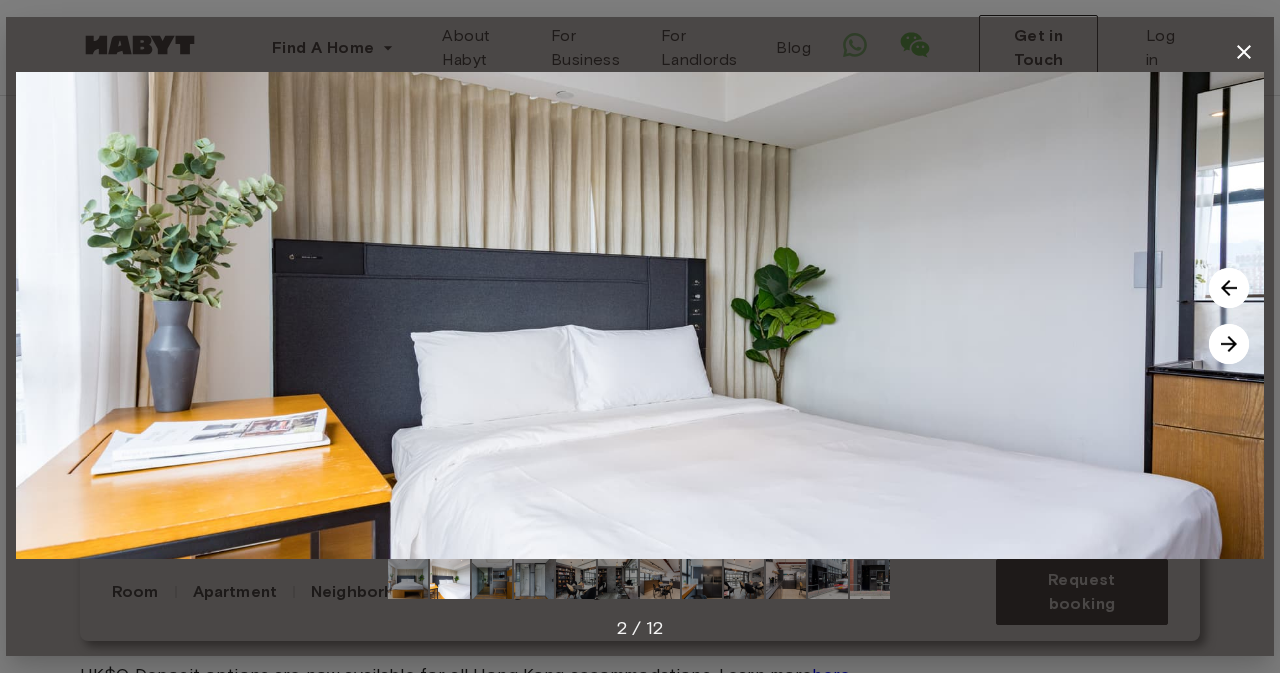 click on "2 / 12" at bounding box center (640, 628) 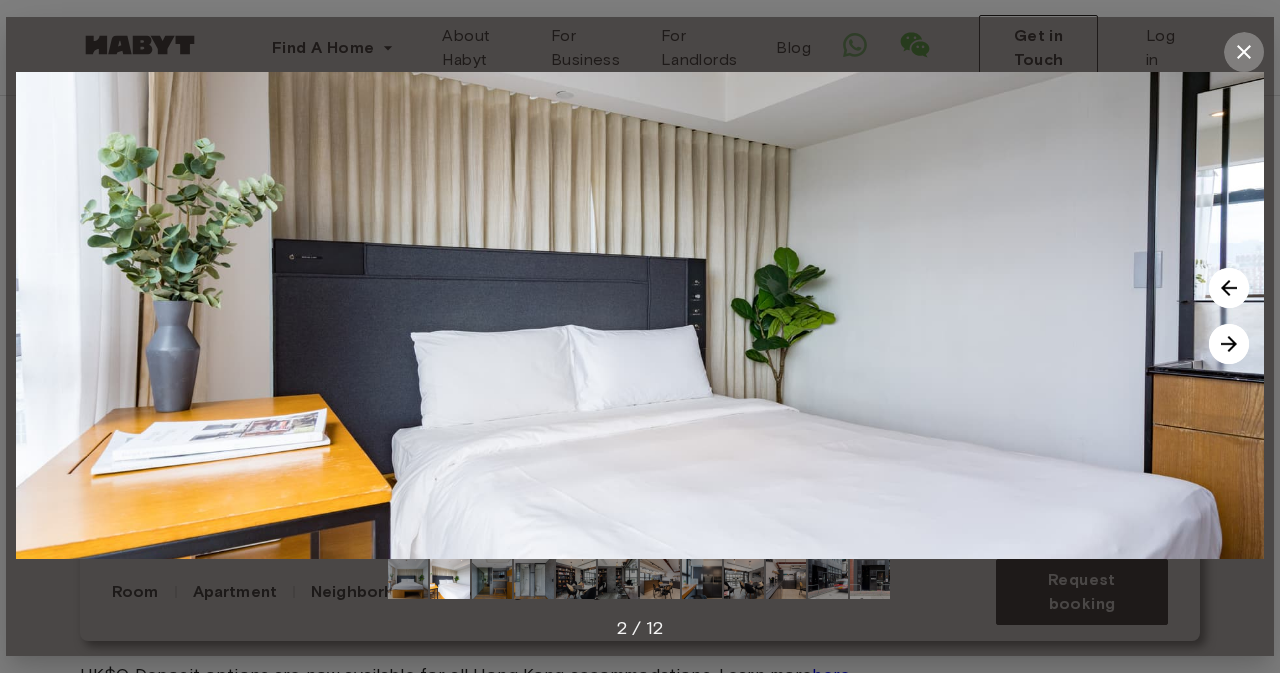 click 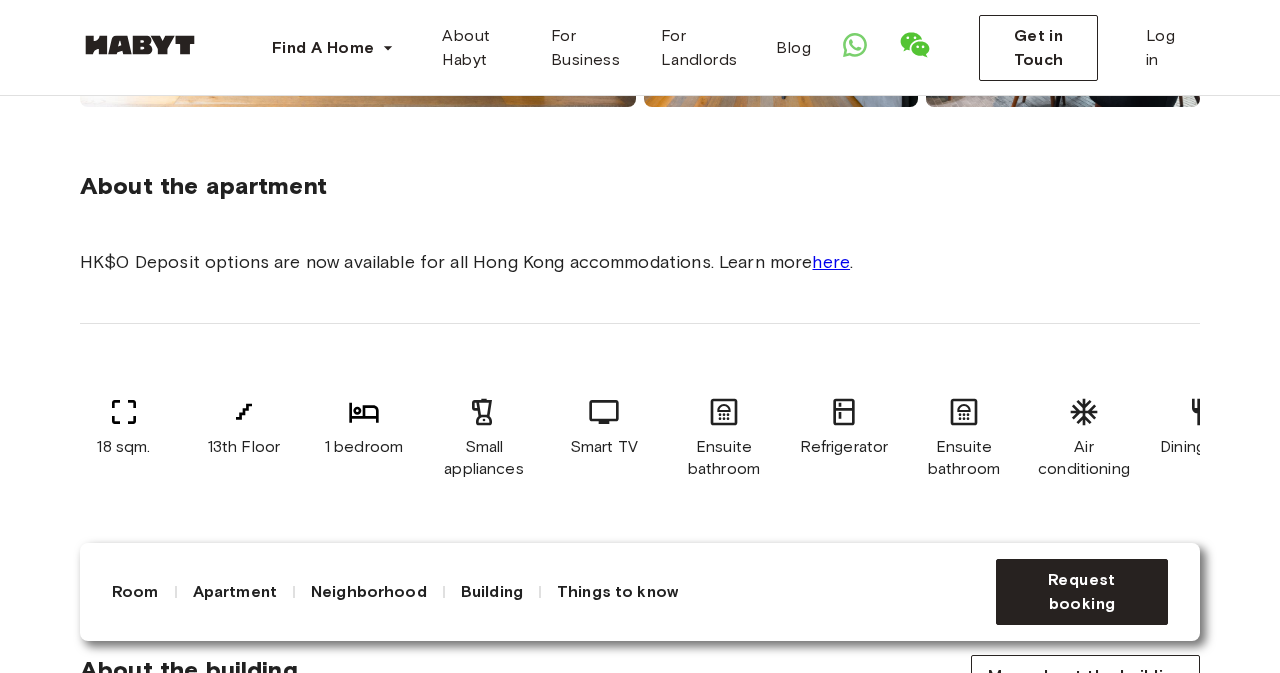 scroll, scrollTop: 640, scrollLeft: 0, axis: vertical 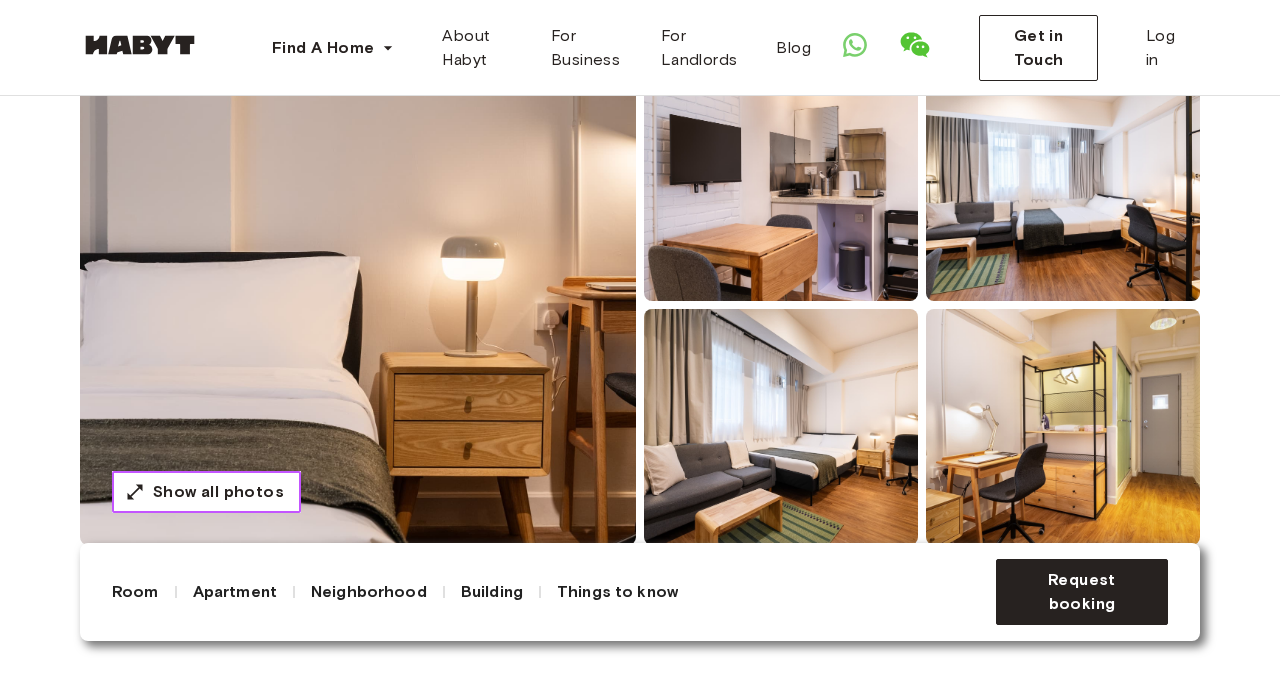 click on "Show all photos" at bounding box center (218, 492) 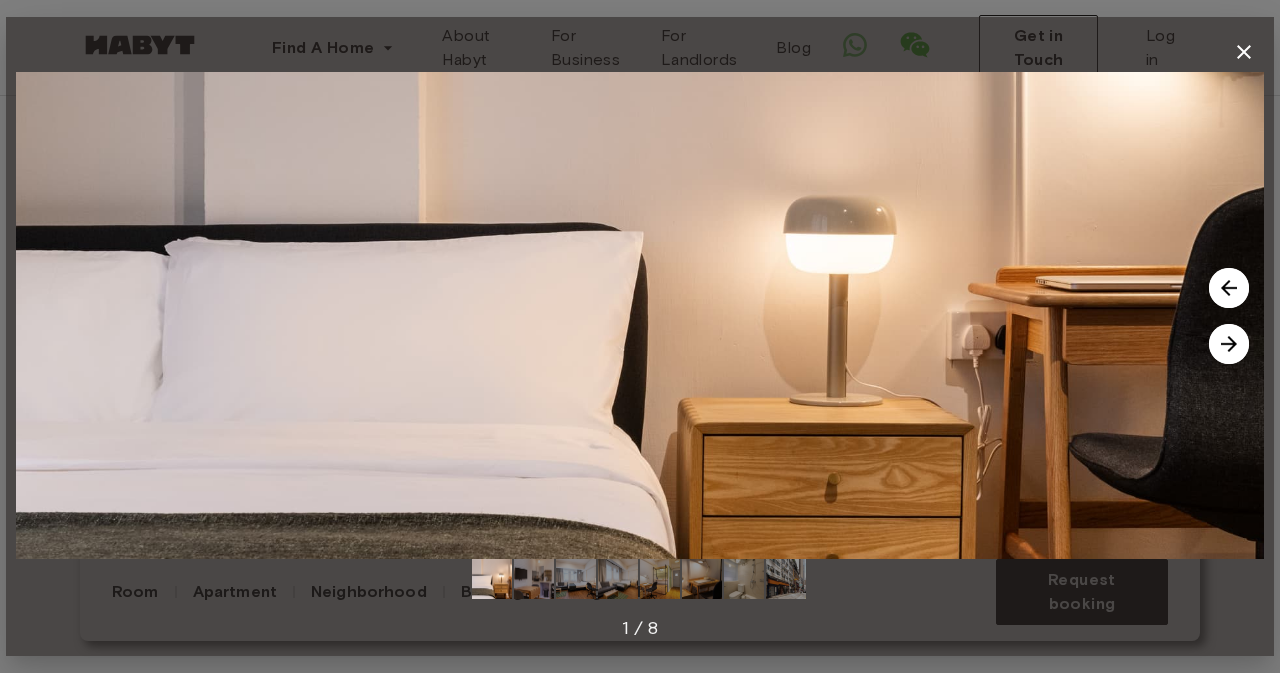 click at bounding box center (640, 315) 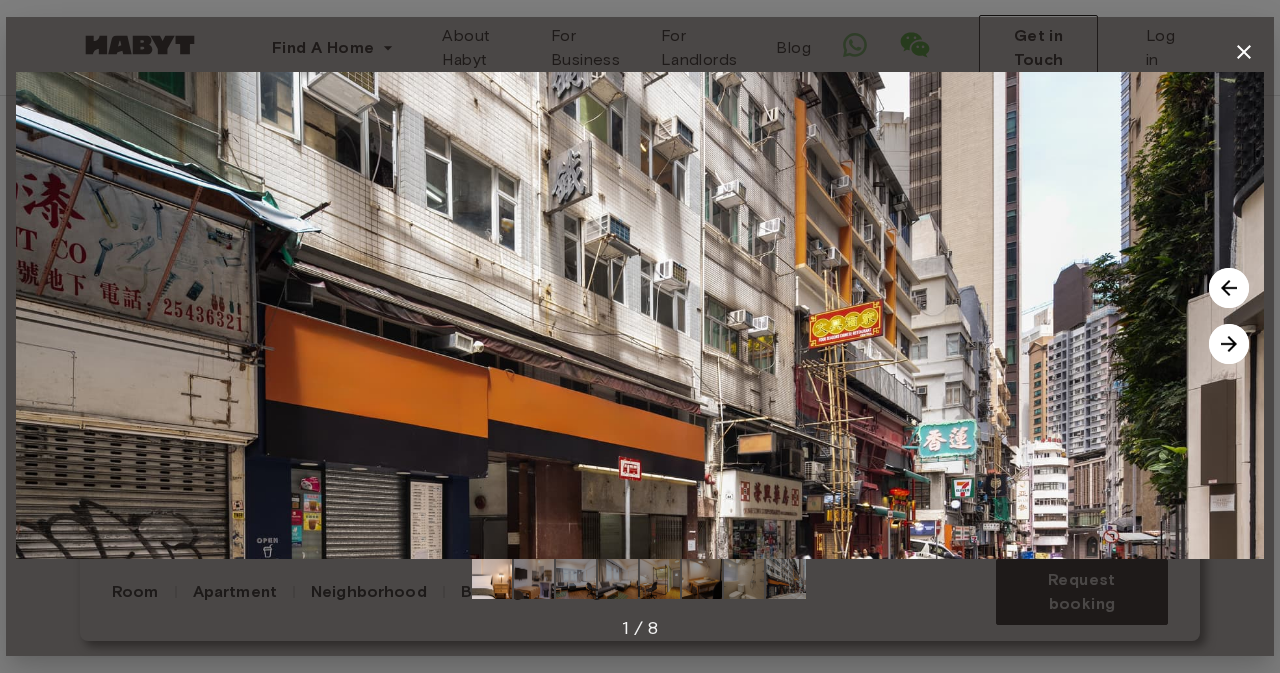 click at bounding box center (1229, 344) 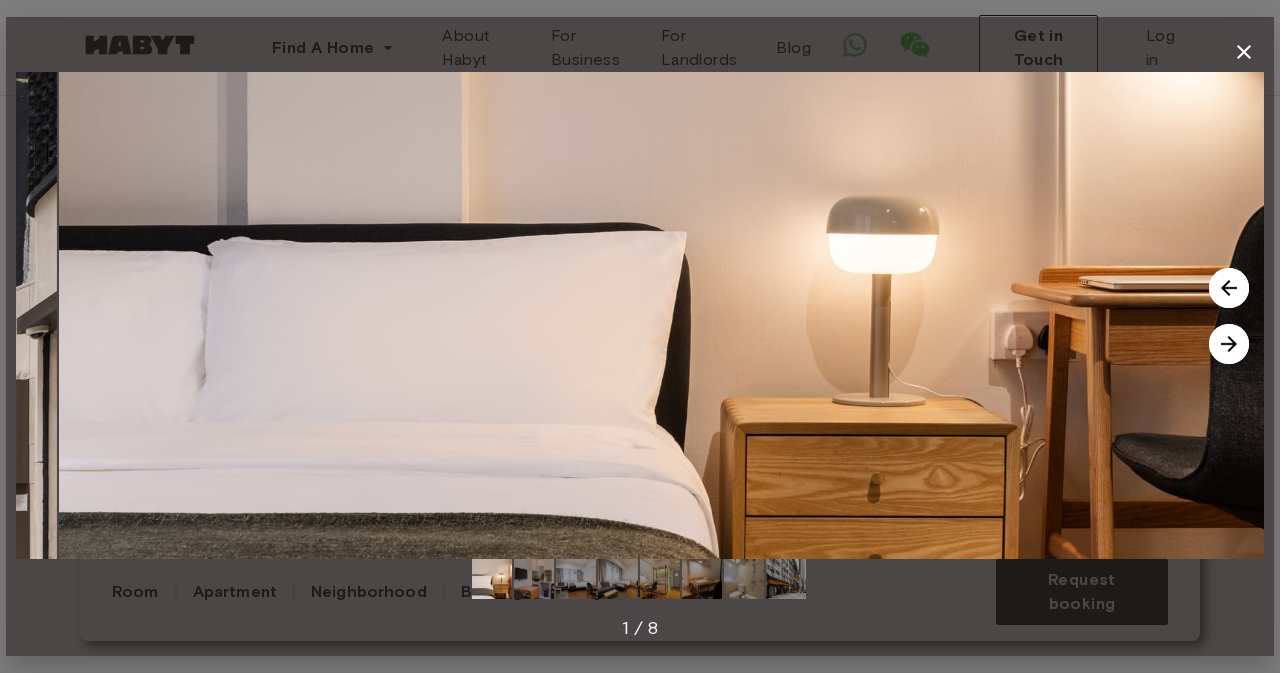 click at bounding box center [1229, 344] 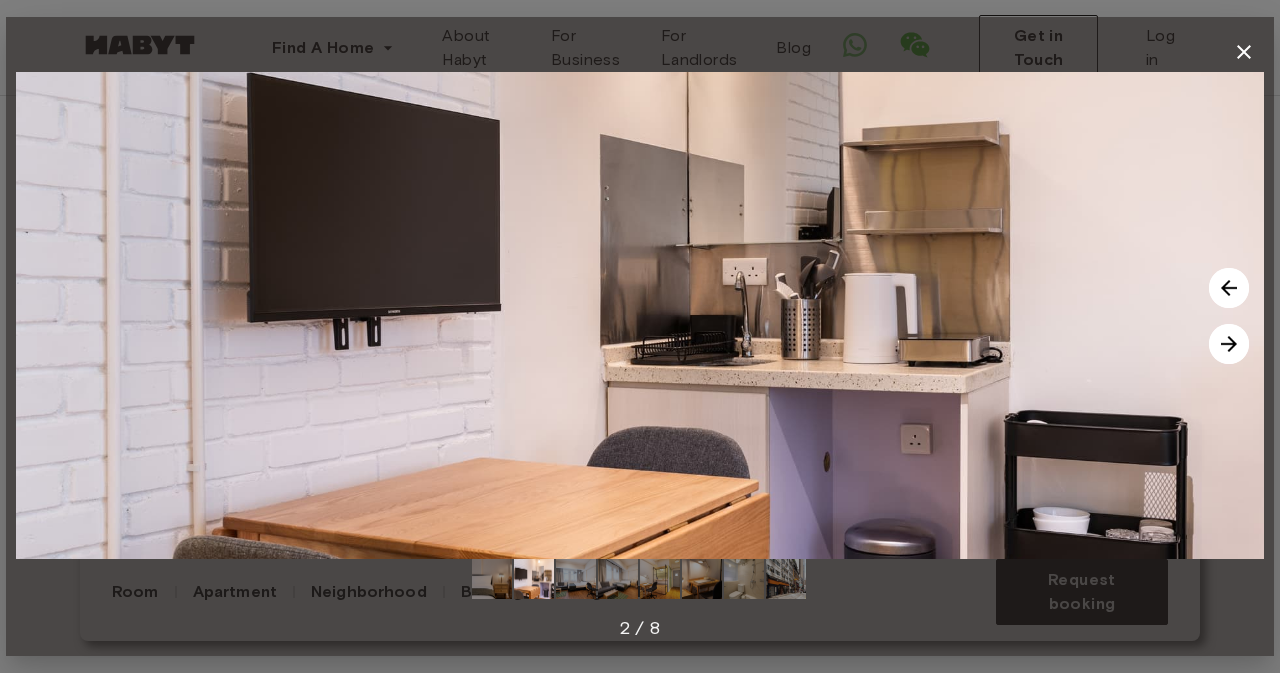 click at bounding box center [1229, 344] 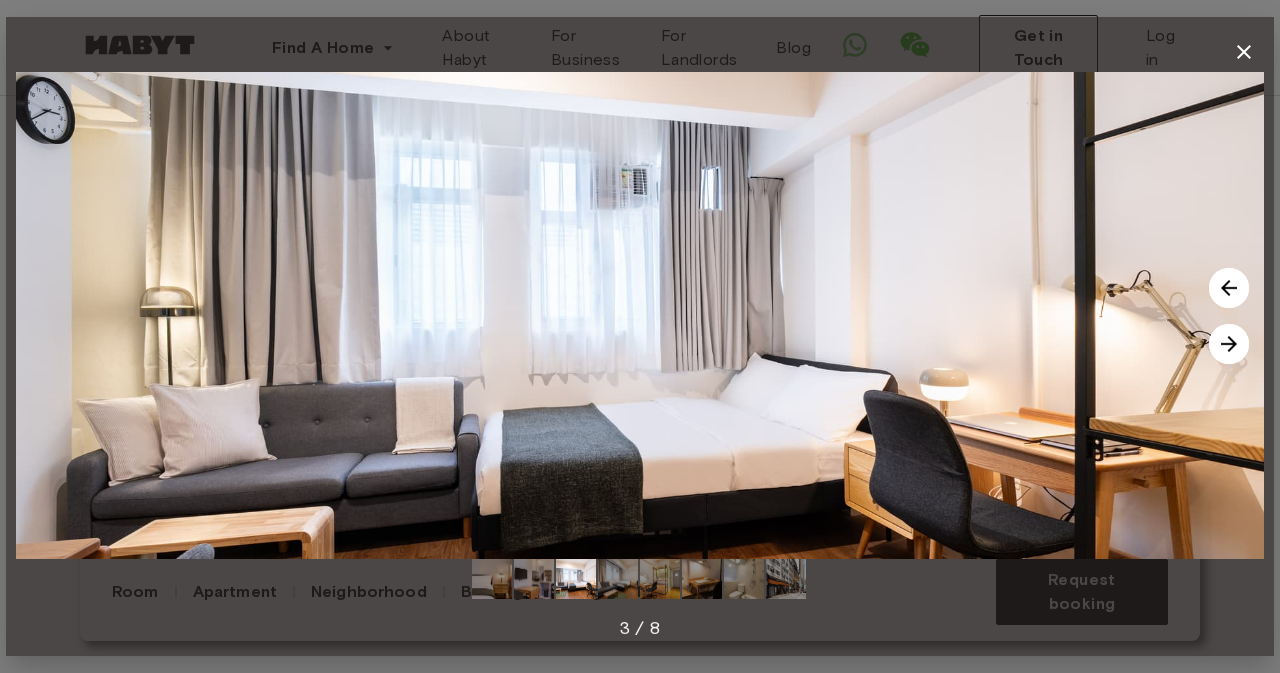 click at bounding box center [1229, 344] 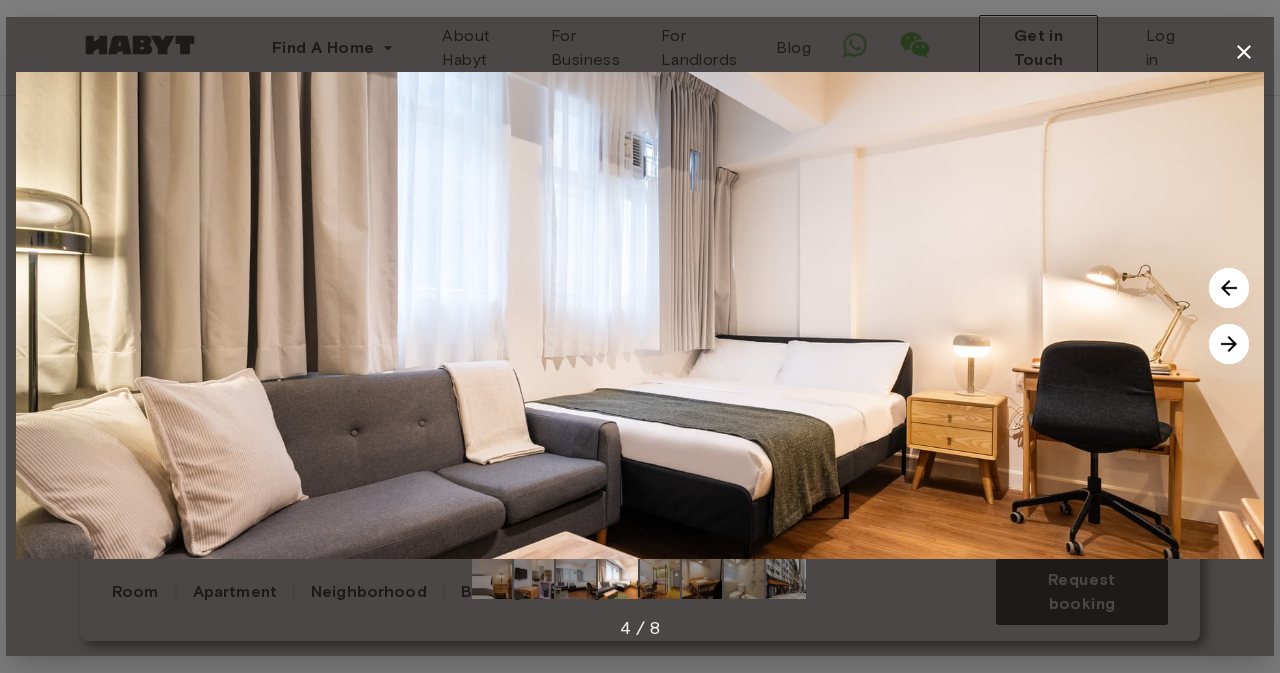 click at bounding box center (1229, 344) 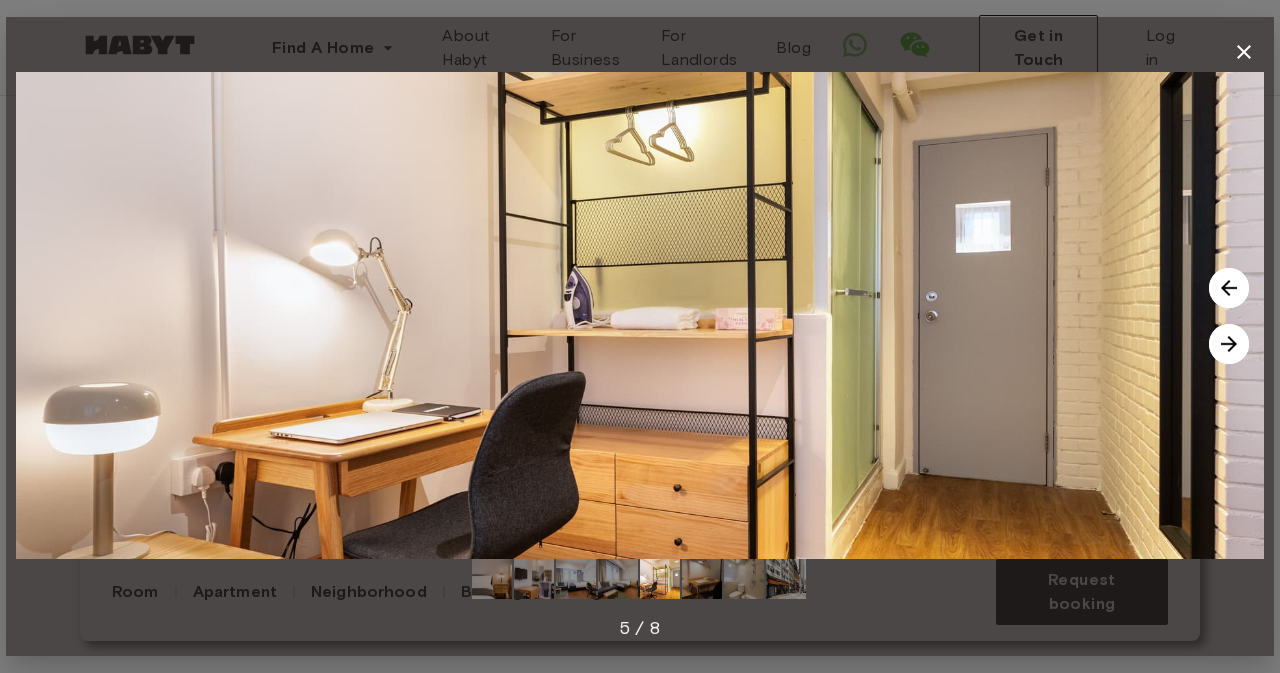 click at bounding box center [1229, 344] 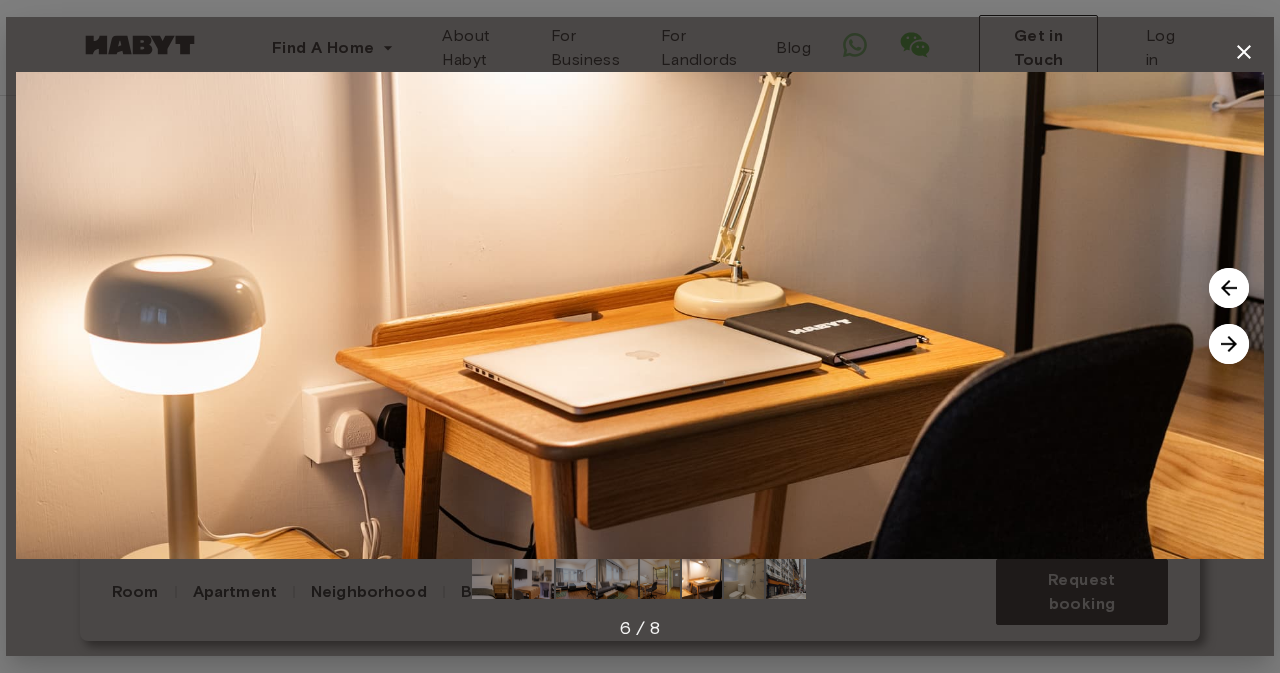 click at bounding box center (1229, 344) 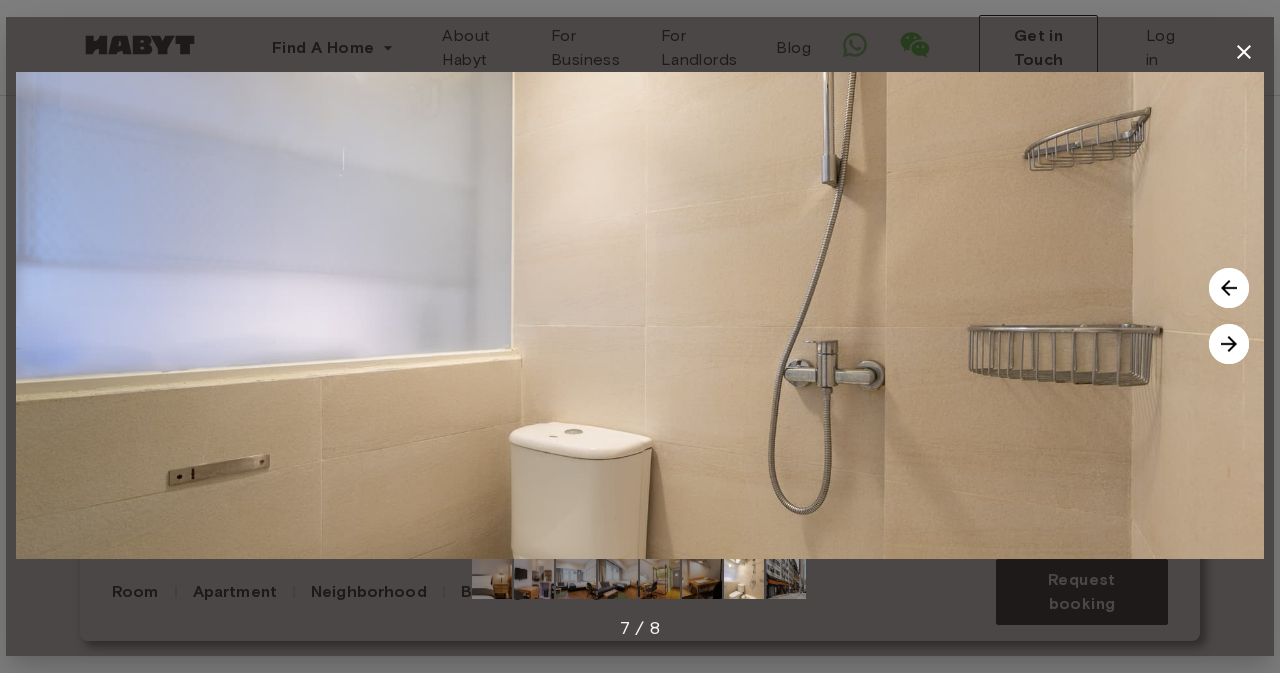 click 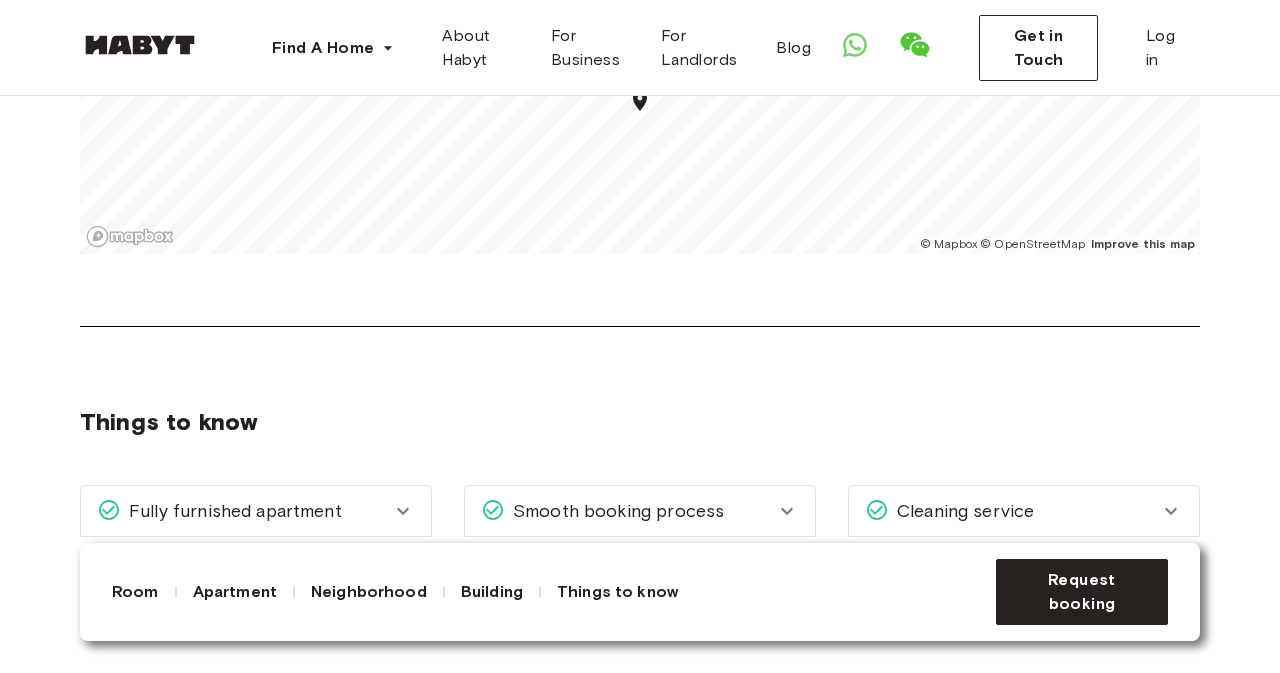 scroll, scrollTop: 2350, scrollLeft: 0, axis: vertical 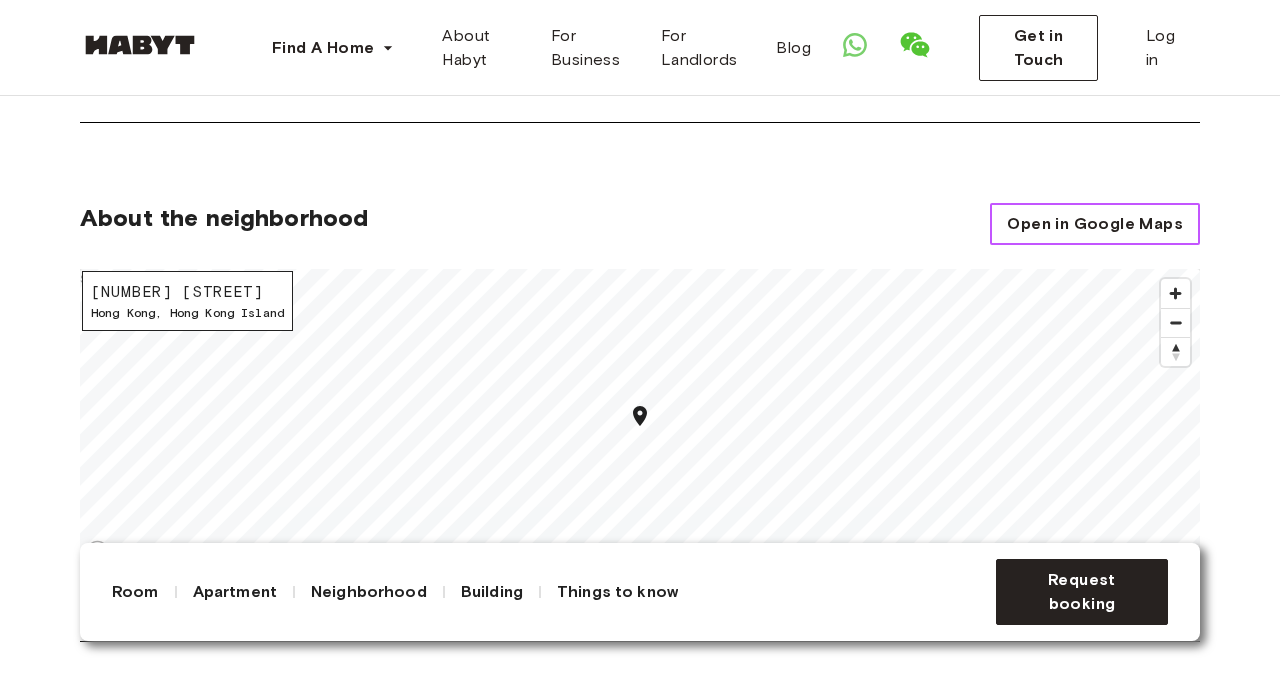 click on "Open in Google Maps" at bounding box center [1095, 224] 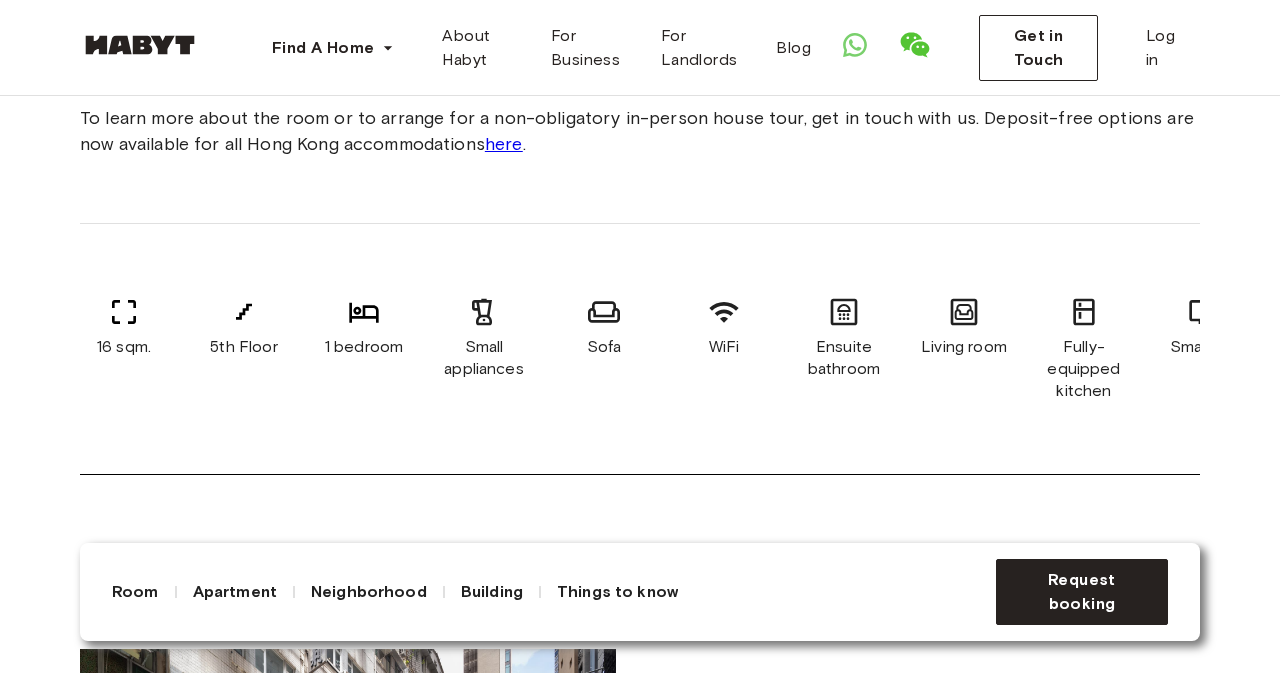 scroll, scrollTop: 1089, scrollLeft: 0, axis: vertical 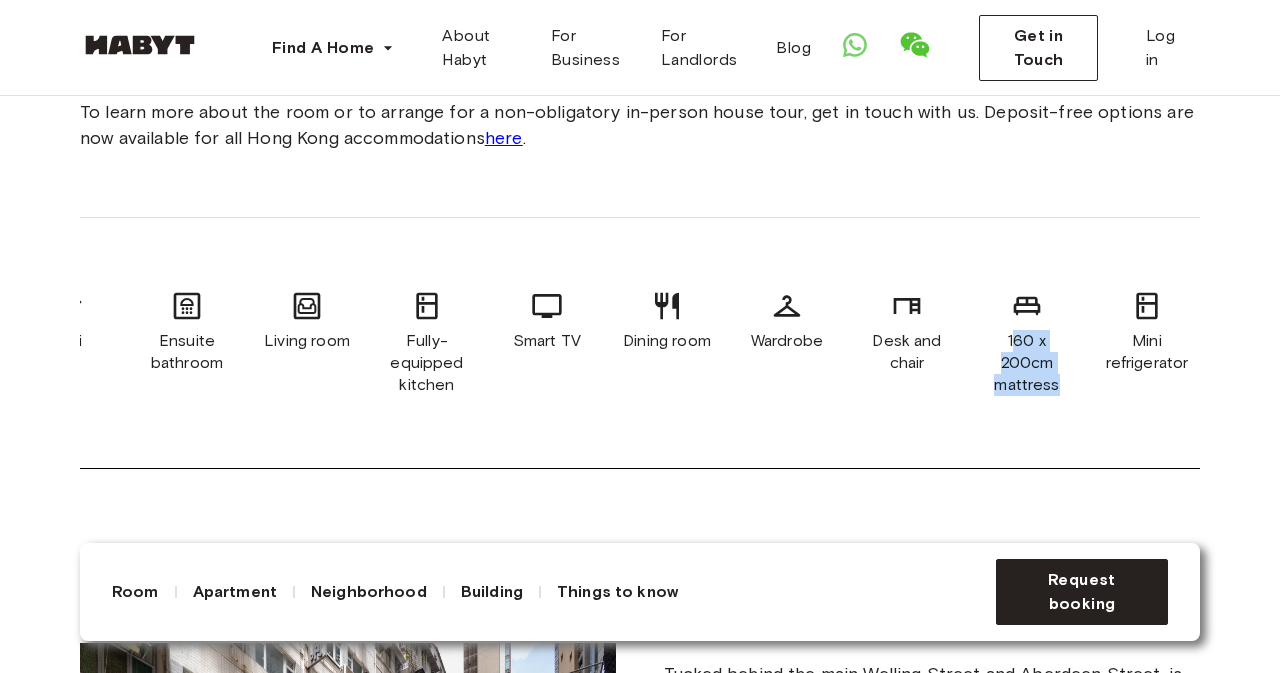 drag, startPoint x: 1012, startPoint y: 331, endPoint x: 1061, endPoint y: 374, distance: 65.192024 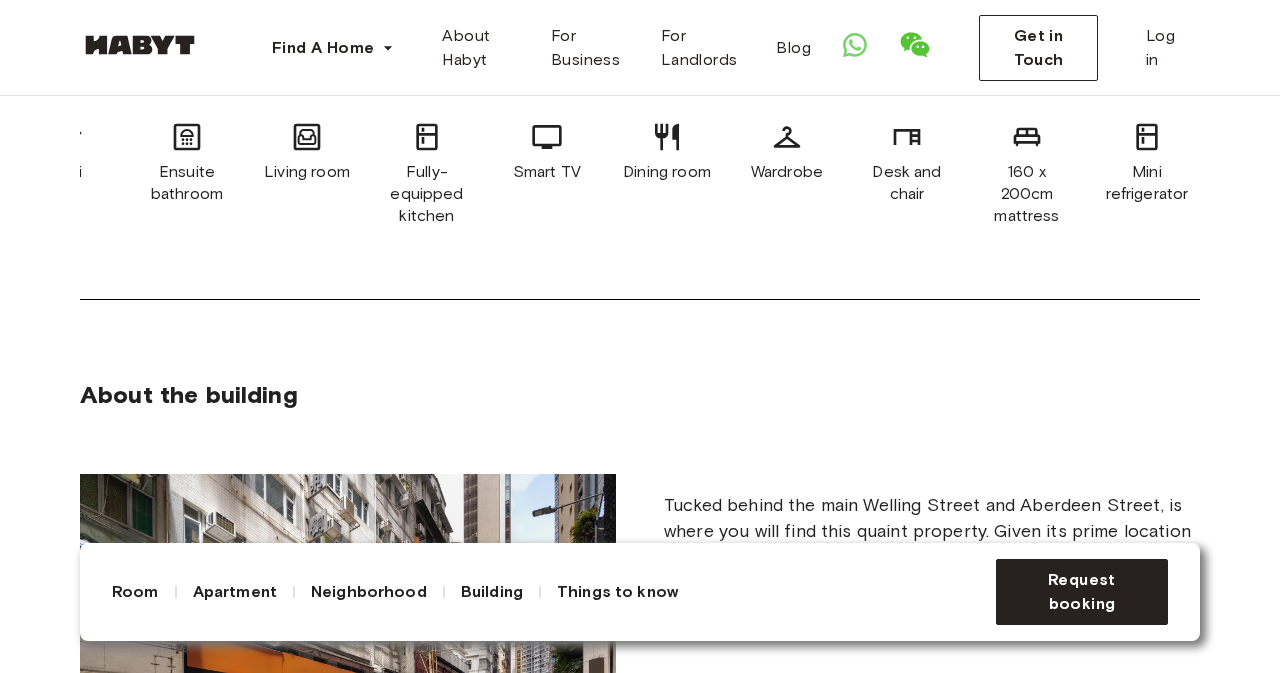 scroll, scrollTop: 1603, scrollLeft: 0, axis: vertical 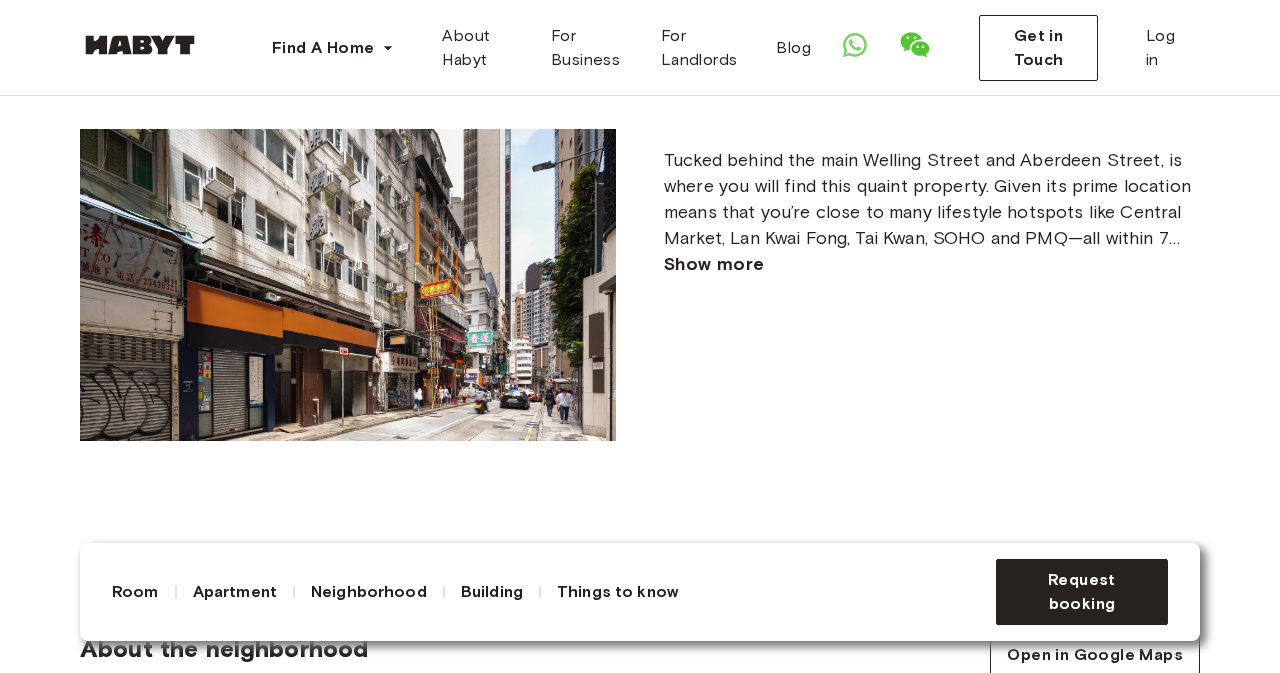 click on "Show more" at bounding box center [714, 264] 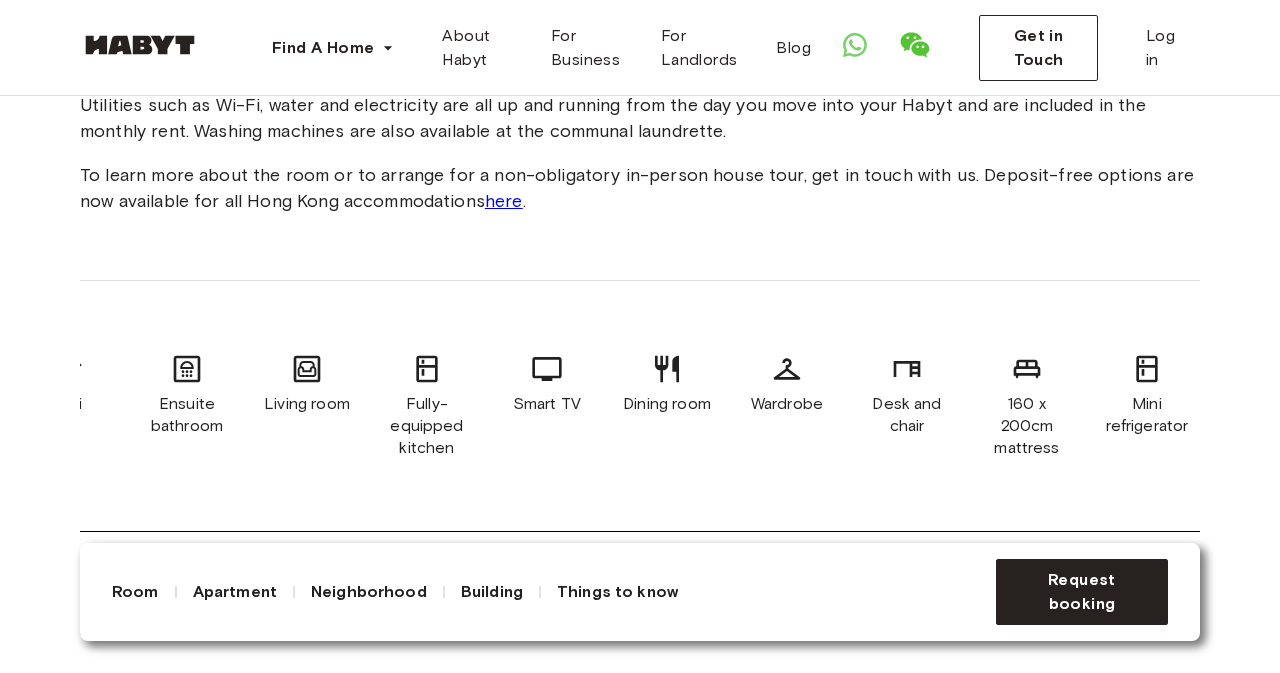 scroll, scrollTop: 1025, scrollLeft: 0, axis: vertical 